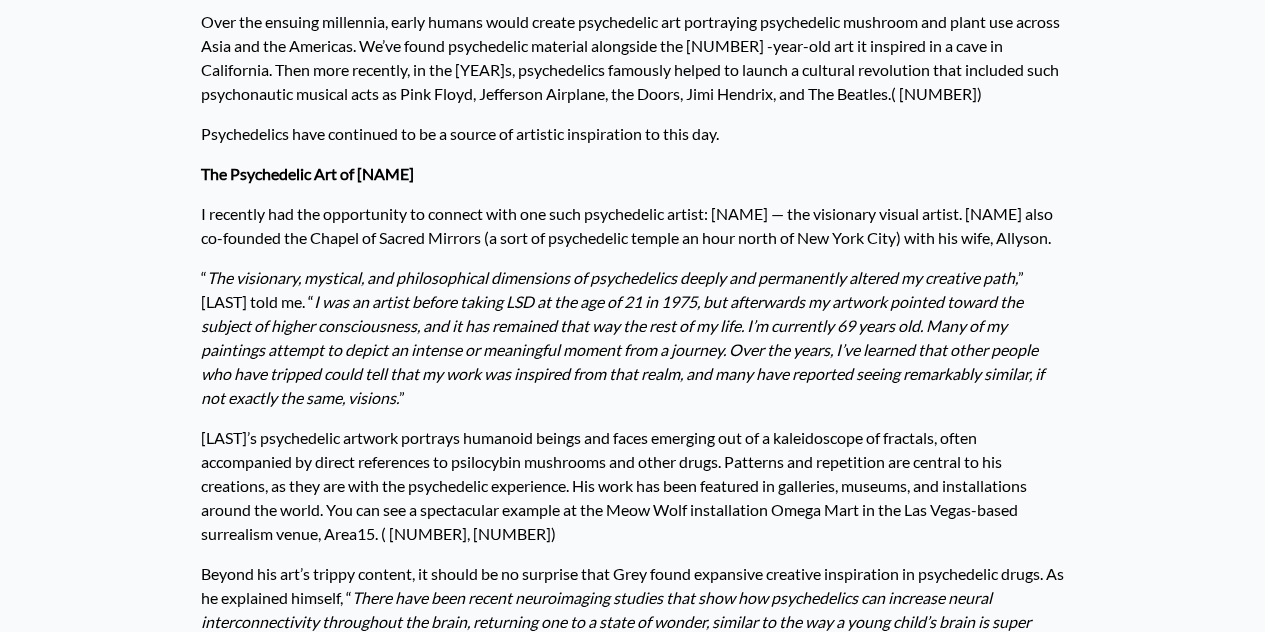 scroll, scrollTop: 0, scrollLeft: 0, axis: both 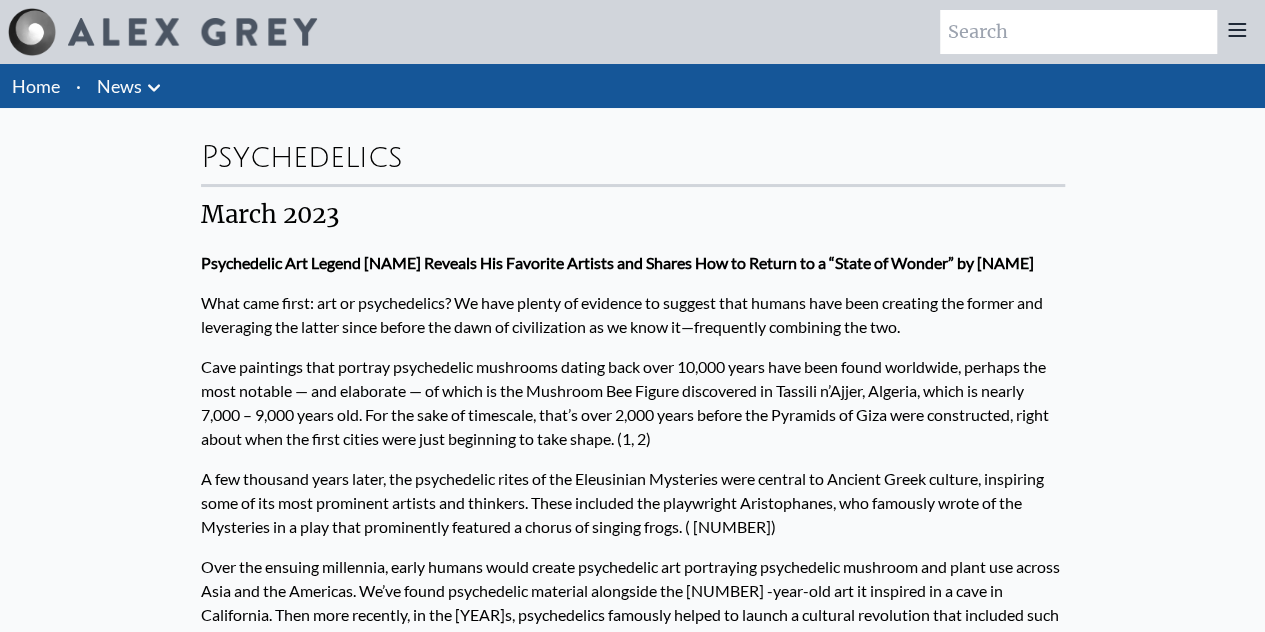 click at bounding box center (192, 32) 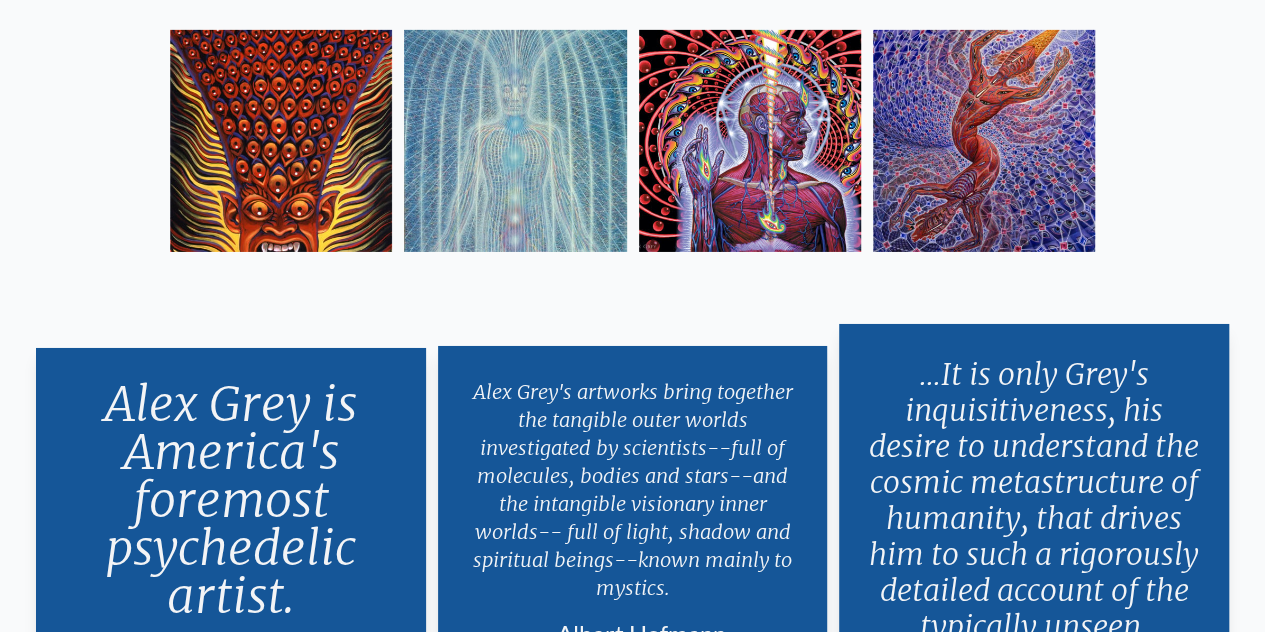 scroll, scrollTop: 3102, scrollLeft: 0, axis: vertical 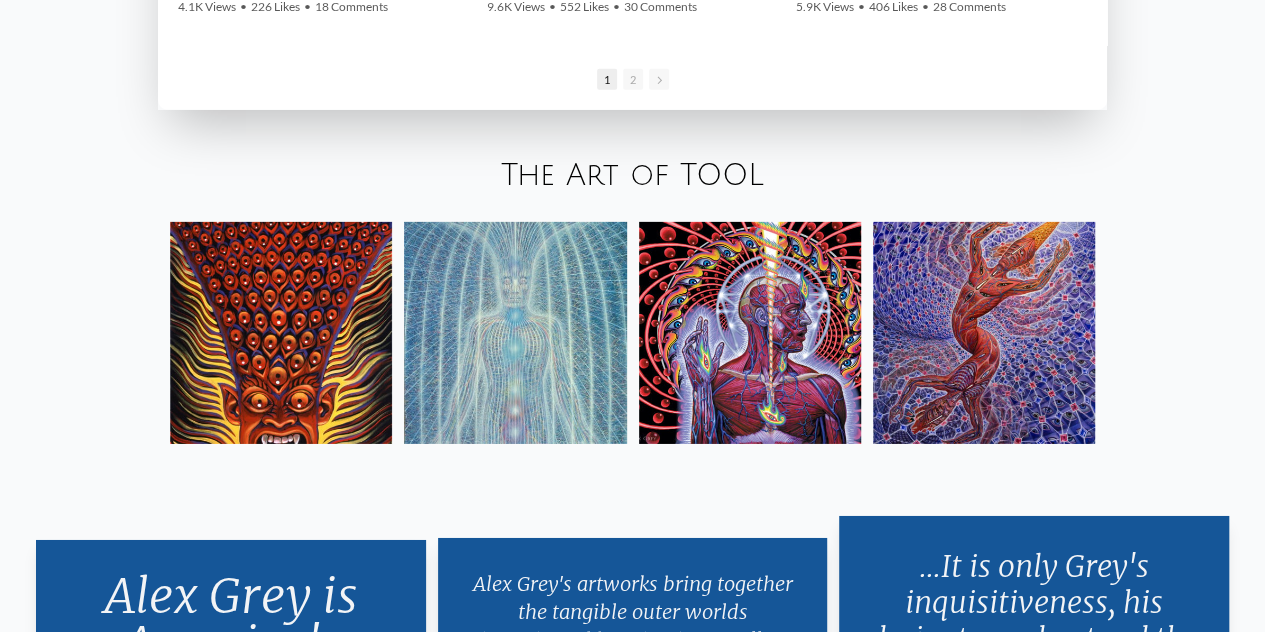 click on "The Art of TOOL" at bounding box center (632, 175) 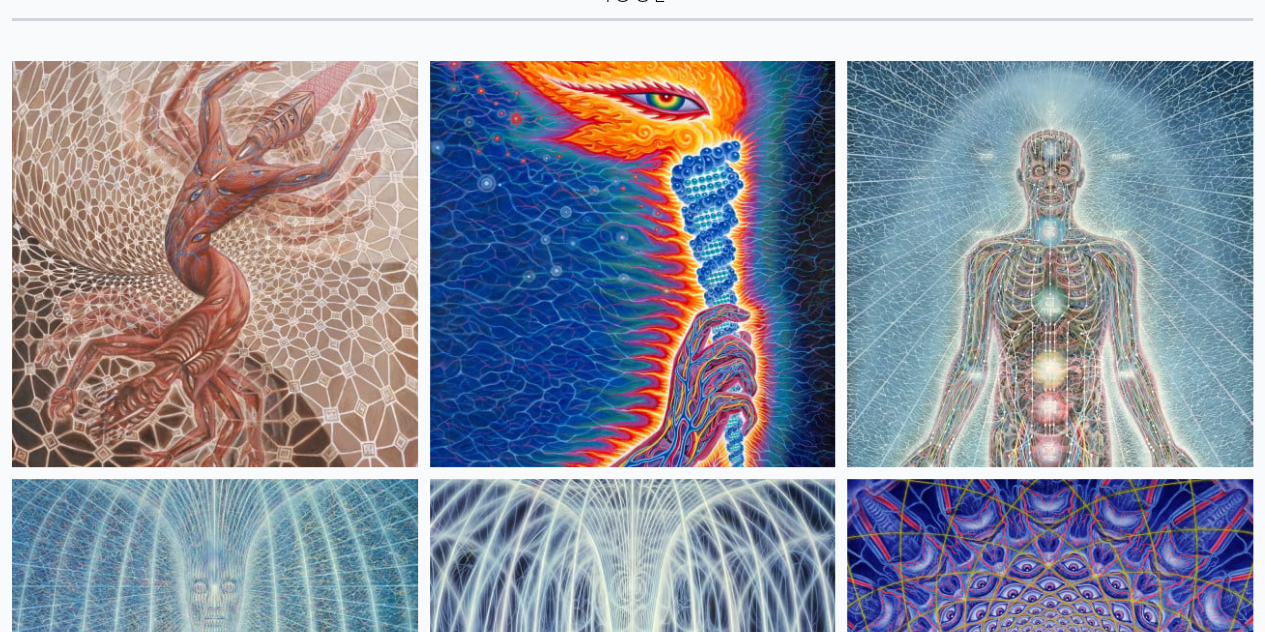 scroll, scrollTop: 213, scrollLeft: 0, axis: vertical 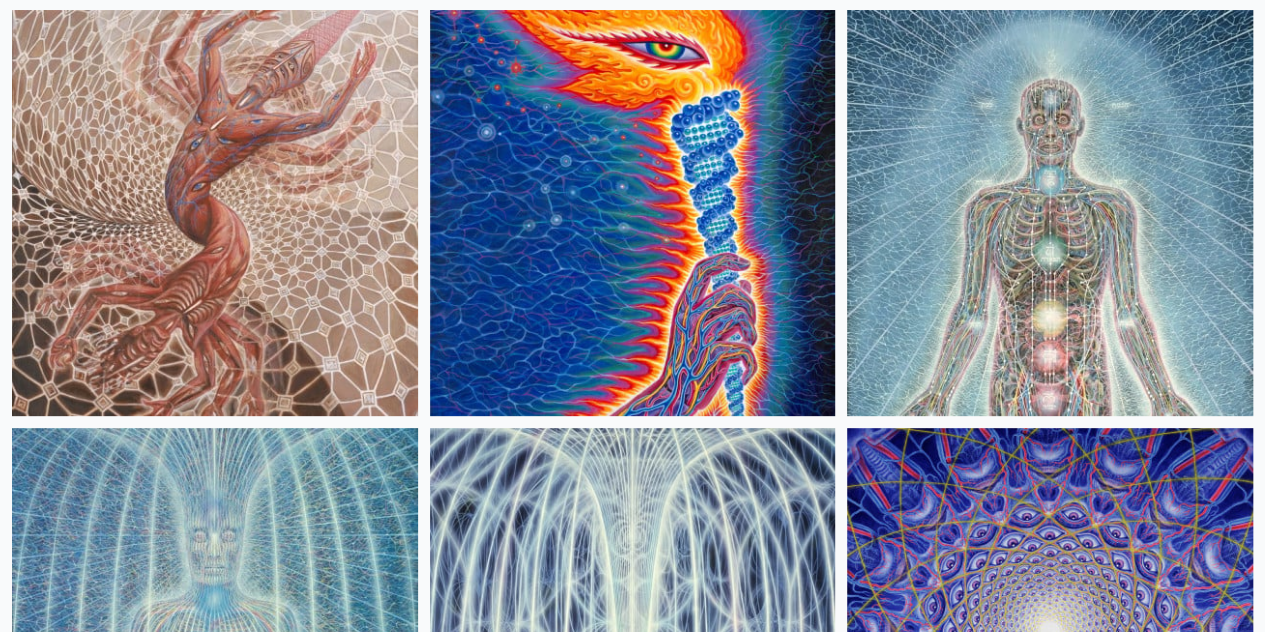 click at bounding box center (215, 213) 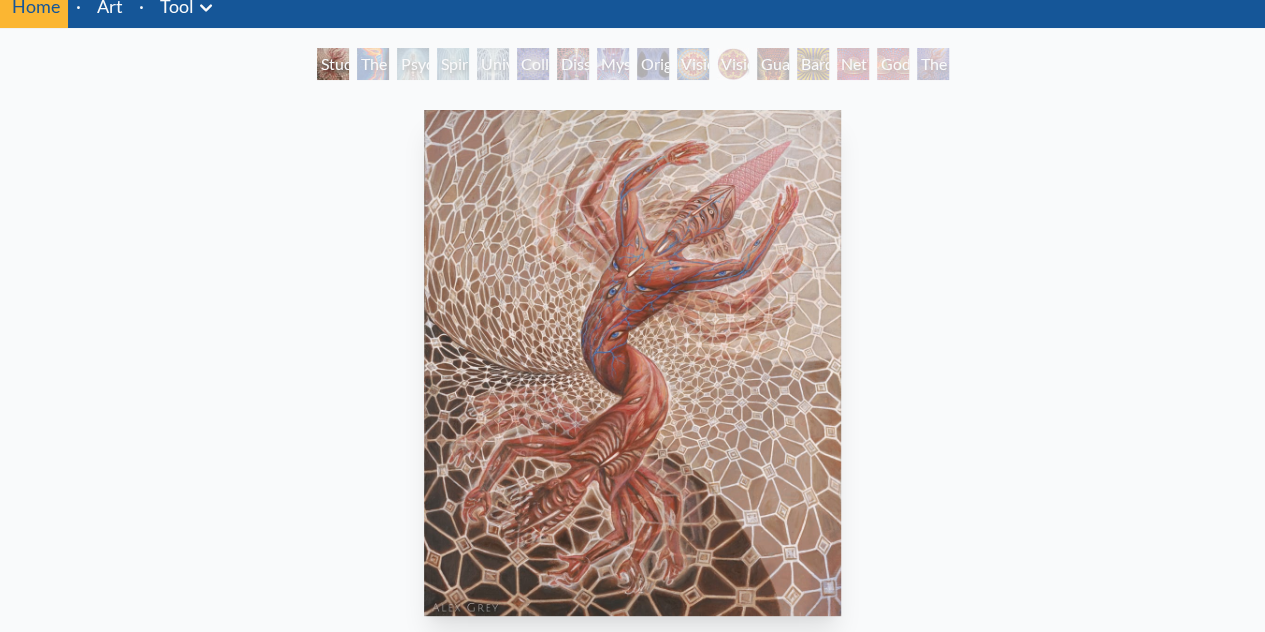 scroll, scrollTop: 77, scrollLeft: 0, axis: vertical 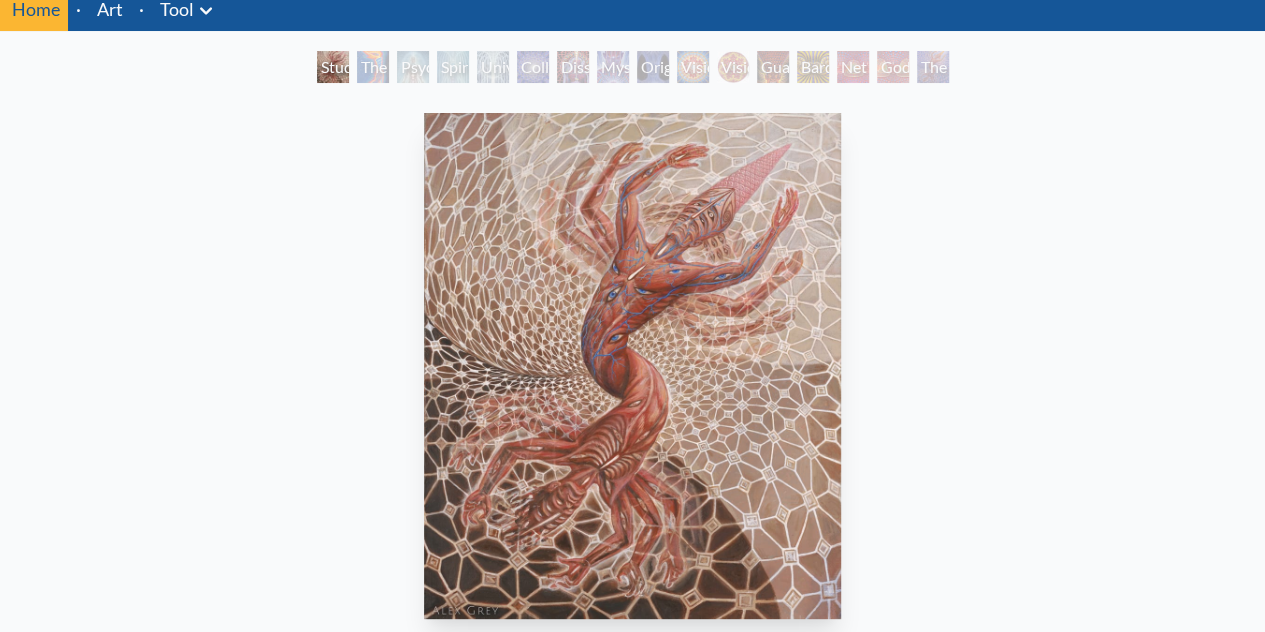 click on "The Torch" at bounding box center [373, 67] 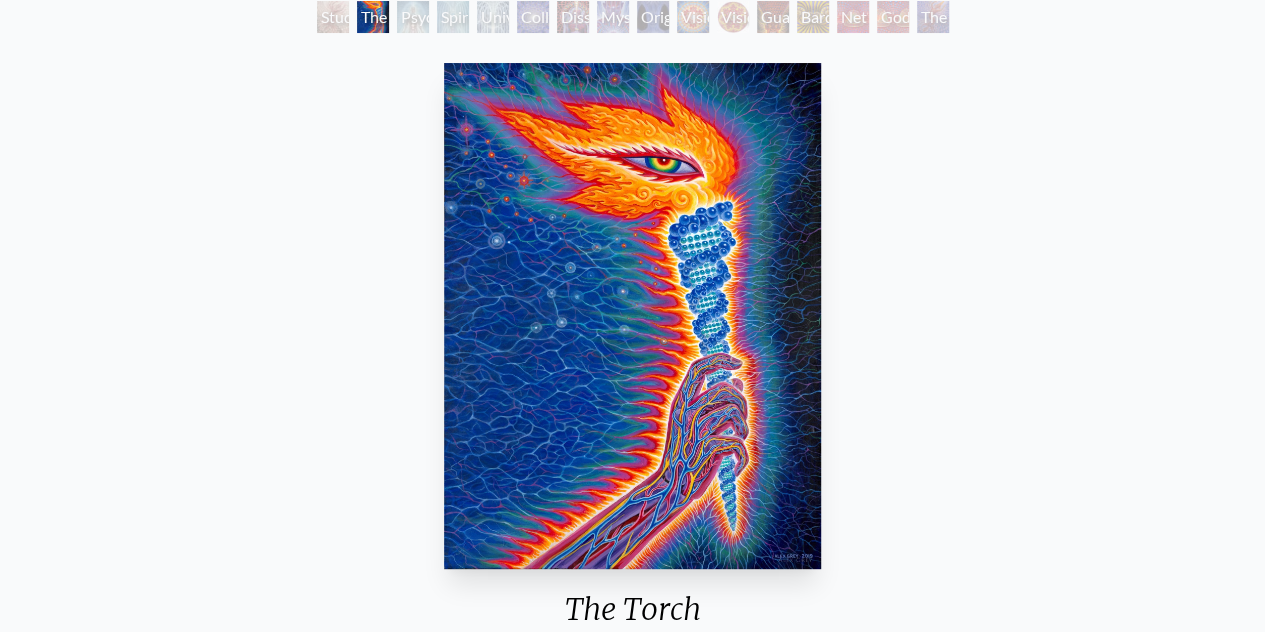 scroll, scrollTop: 131, scrollLeft: 0, axis: vertical 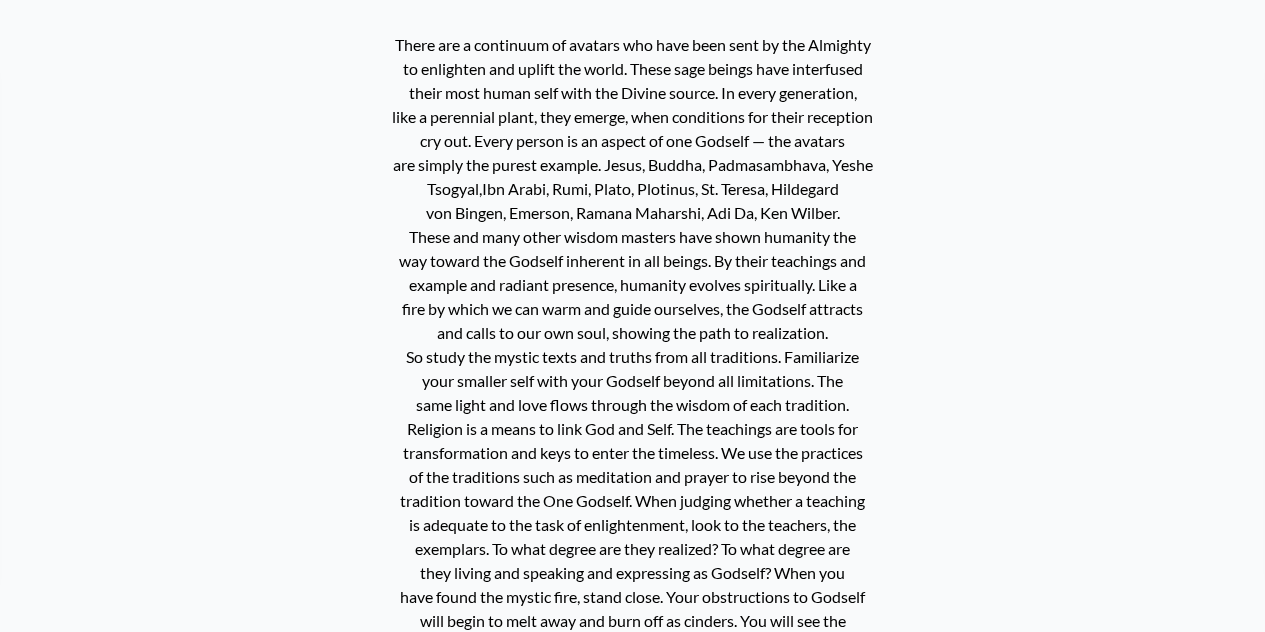 click on "Godself
2012,  oil on linen, 72 x 72 in.
There are a continuum of avatars who have been sent by the Almighty
to enlighten and uplift the world. These sage beings have interfused
their most human self with the Divine source. In every generation,
like a perennial plant, they emerge, when conditions for their reception
cry out. Every person is an aspect of one Godself — the avatars
are simply the purest example. Jesus, Buddha, Padmasambhava, Yeshe" at bounding box center [632, 407] 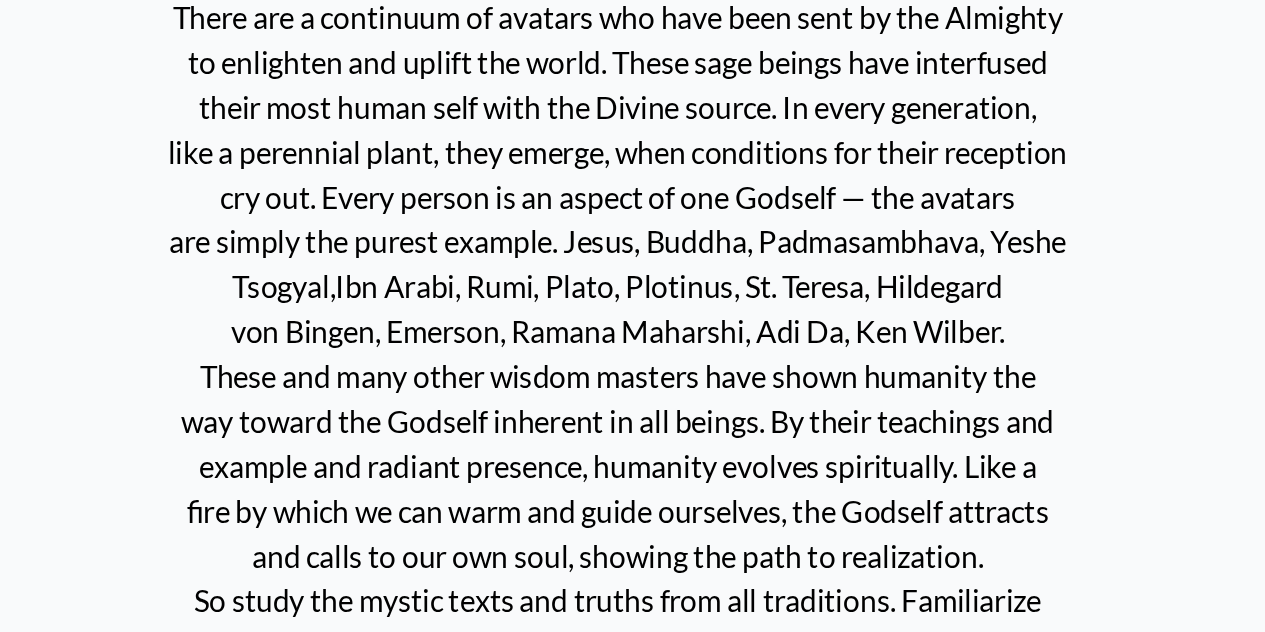 scroll, scrollTop: 609, scrollLeft: 0, axis: vertical 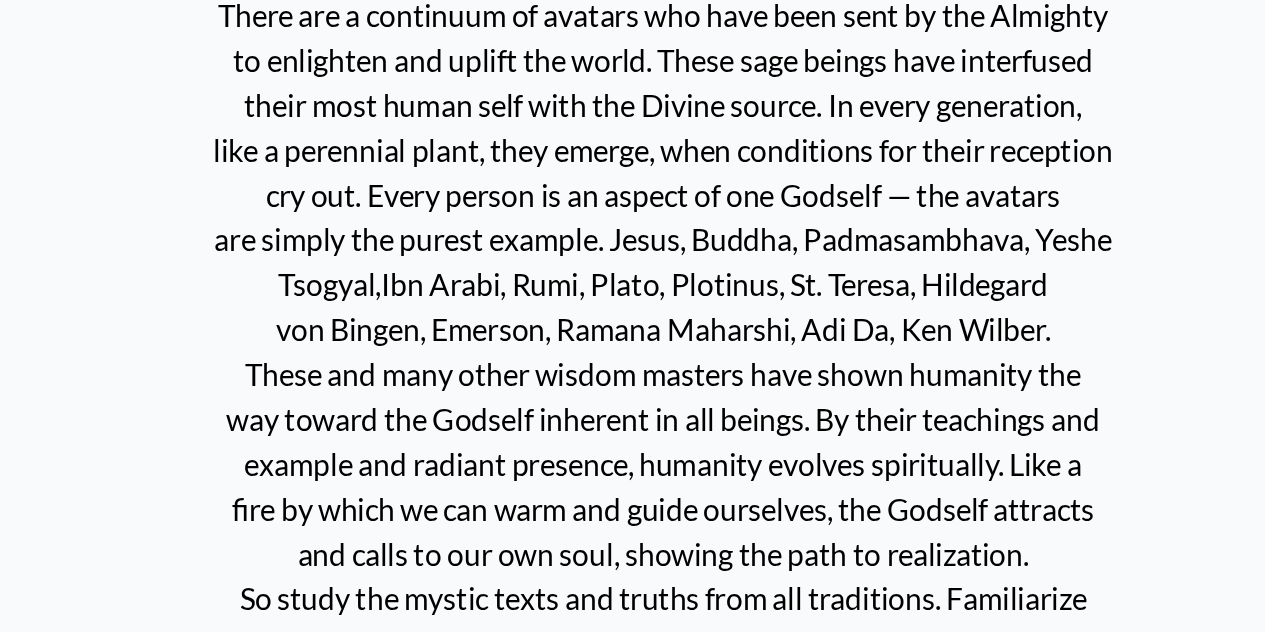 click on "There are a continuum of avatars who have been sent by the Almighty
to enlighten and uplift the world. These sage beings have interfused
their most human self with the Divine source. In every generation,
like a perennial plant, they emerge, when conditions for their reception
cry out. Every person is an aspect of one Godself — the avatars
are simply the purest example. Jesus, Buddha, Padmasambhava, Yeshe
Tsogyal,Ibn Arabi, Rumi, Plato, Plotinus, St. Teresa, Hildegard
von Bingen, Emerson, Ramana Maharshi, Adi Da, Ken Wilber.
These and many other wisdom masters have shown humanity the
way toward the Godself inherent in all beings. By their teachings and
example and radiant presence, humanity evolves spiritually. Like a
fire by which we can warm and guide ourselves, the Godself attracts
and calls to our own soul, showing the path to realization.
So study the mystic texts and truths from all traditions. Familiarize
your smaller self with your Godself beyond all limitations. The" at bounding box center (656, 600) 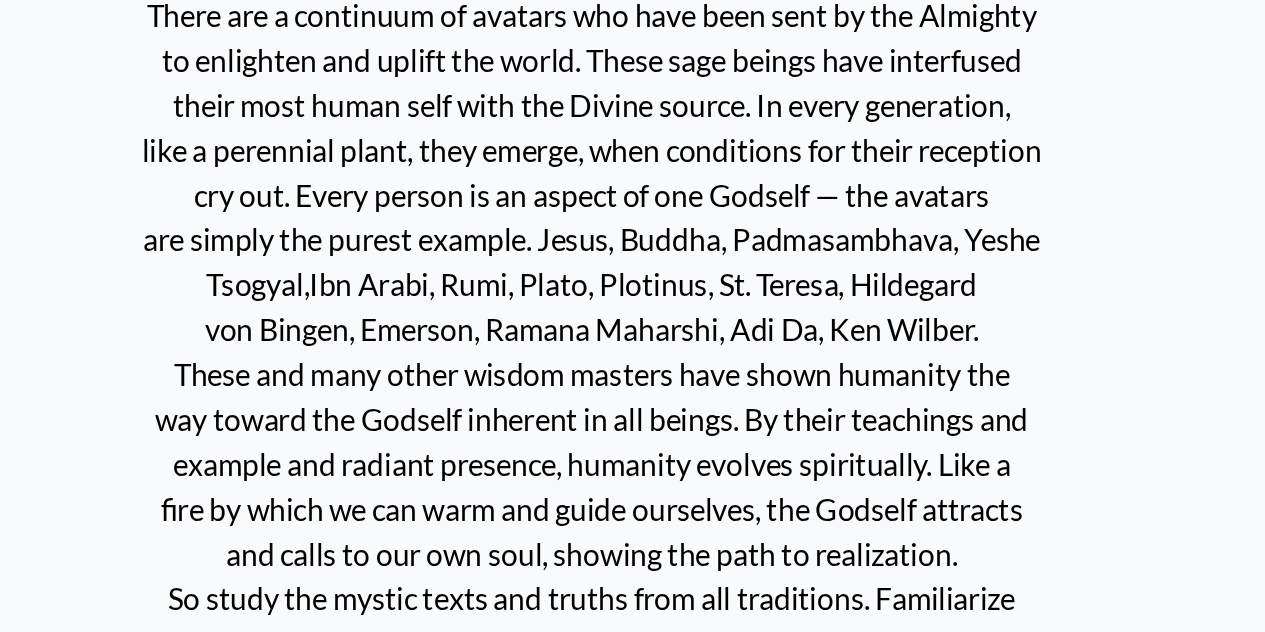 click on "There are a continuum of avatars who have been sent by the Almighty
to enlighten and uplift the world. These sage beings have interfused
their most human self with the Divine source. In every generation,
like a perennial plant, they emerge, when conditions for their reception
cry out. Every person is an aspect of one Godself — the avatars
are simply the purest example. Jesus, Buddha, Padmasambhava, Yeshe
Tsogyal,Ibn Arabi, Rumi, Plato, Plotinus, St. Teresa, Hildegard
von Bingen, Emerson, Ramana Maharshi, Adi Da, Ken Wilber.
These and many other wisdom masters have shown humanity the
way toward the Godself inherent in all beings. By their teachings and
example and radiant presence, humanity evolves spiritually. Like a
fire by which we can warm and guide ourselves, the Godself attracts
and calls to our own soul, showing the path to realization.
So study the mystic texts and truths from all traditions. Familiarize
your smaller self with your Godself beyond all limitations. The" at bounding box center [618, 600] 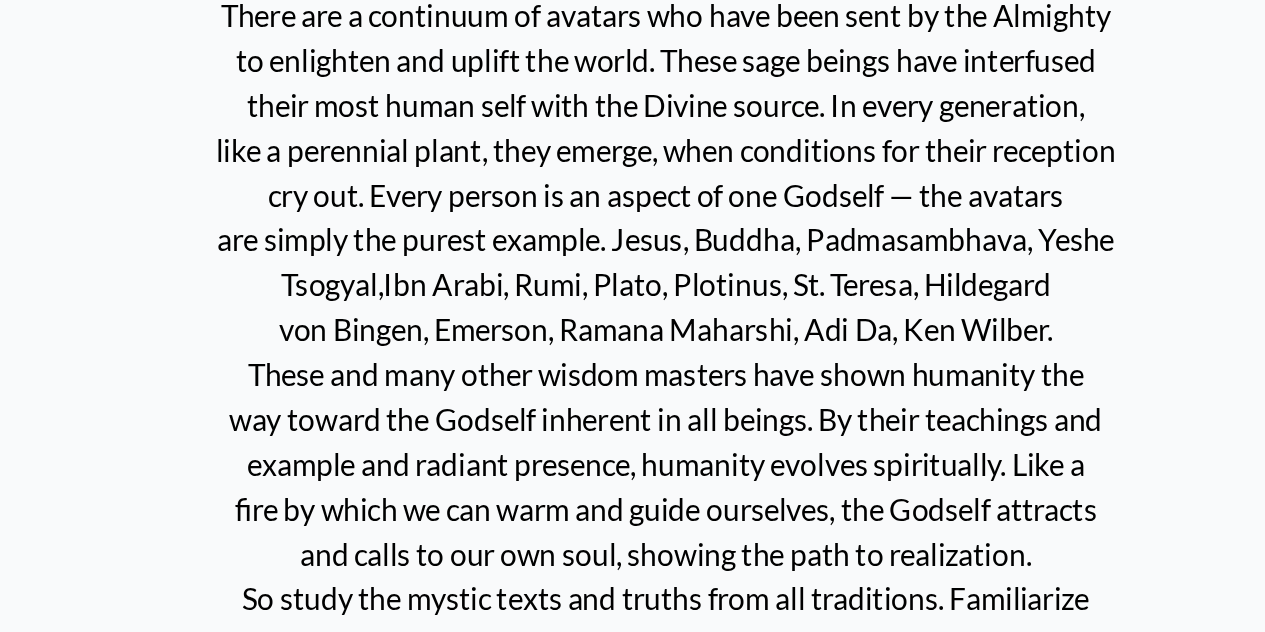 click on "There are a continuum of avatars who have been sent by the Almighty
to enlighten and uplift the world. These sage beings have interfused
their most human self with the Divine source. In every generation,
like a perennial plant, they emerge, when conditions for their reception
cry out. Every person is an aspect of one Godself — the avatars
are simply the purest example. Jesus, Buddha, Padmasambhava, Yeshe
Tsogyal,Ibn Arabi, Rumi, Plato, Plotinus, St. Teresa, Hildegard
von Bingen, Emerson, Ramana Maharshi, Adi Da, Ken Wilber.
These and many other wisdom masters have shown humanity the
way toward the Godself inherent in all beings. By their teachings and
example and radiant presence, humanity evolves spiritually. Like a
fire by which we can warm and guide ourselves, the Godself attracts
and calls to our own soul, showing the path to realization.
So study the mystic texts and truths from all traditions. Familiarize
your smaller self with your Godself beyond all limitations. The" at bounding box center (658, 600) 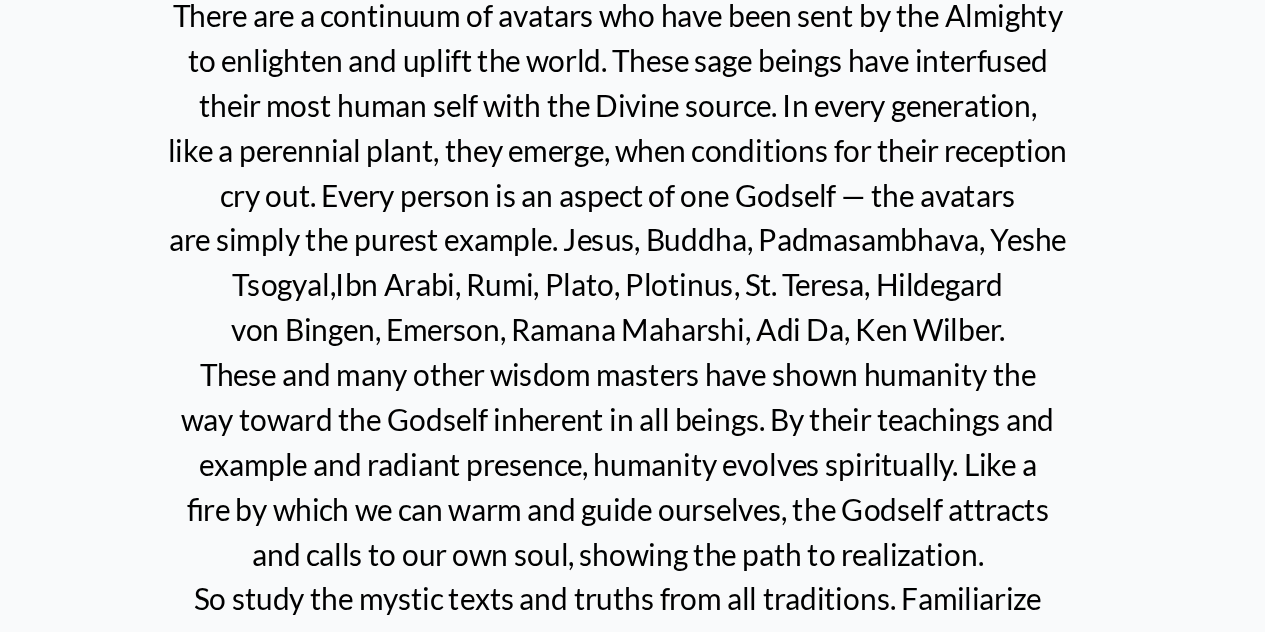 click on "There are a continuum of avatars who have been sent by the Almighty
to enlighten and uplift the world. These sage beings have interfused
their most human self with the Divine source. In every generation,
like a perennial plant, they emerge, when conditions for their reception
cry out. Every person is an aspect of one Godself — the avatars
are simply the purest example. Jesus, Buddha, Padmasambhava, Yeshe
Tsogyal,Ibn Arabi, Rumi, Plato, Plotinus, St. Teresa, Hildegard
von Bingen, Emerson, Ramana Maharshi, Adi Da, Ken Wilber.
These and many other wisdom masters have shown humanity the
way toward the Godself inherent in all beings. By their teachings and
example and radiant presence, humanity evolves spiritually. Like a
fire by which we can warm and guide ourselves, the Godself attracts
and calls to our own soul, showing the path to realization.
So study the mystic texts and truths from all traditions. Familiarize
your smaller self with your Godself beyond all limitations. The" at bounding box center (632, 600) 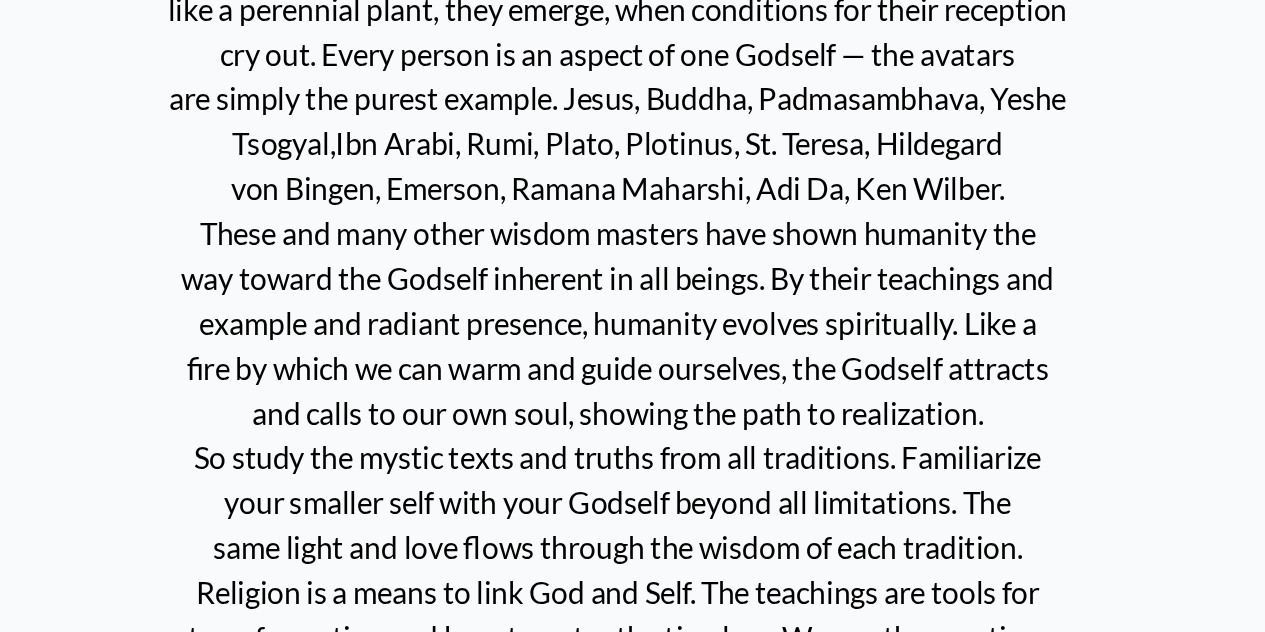 scroll, scrollTop: 630, scrollLeft: 0, axis: vertical 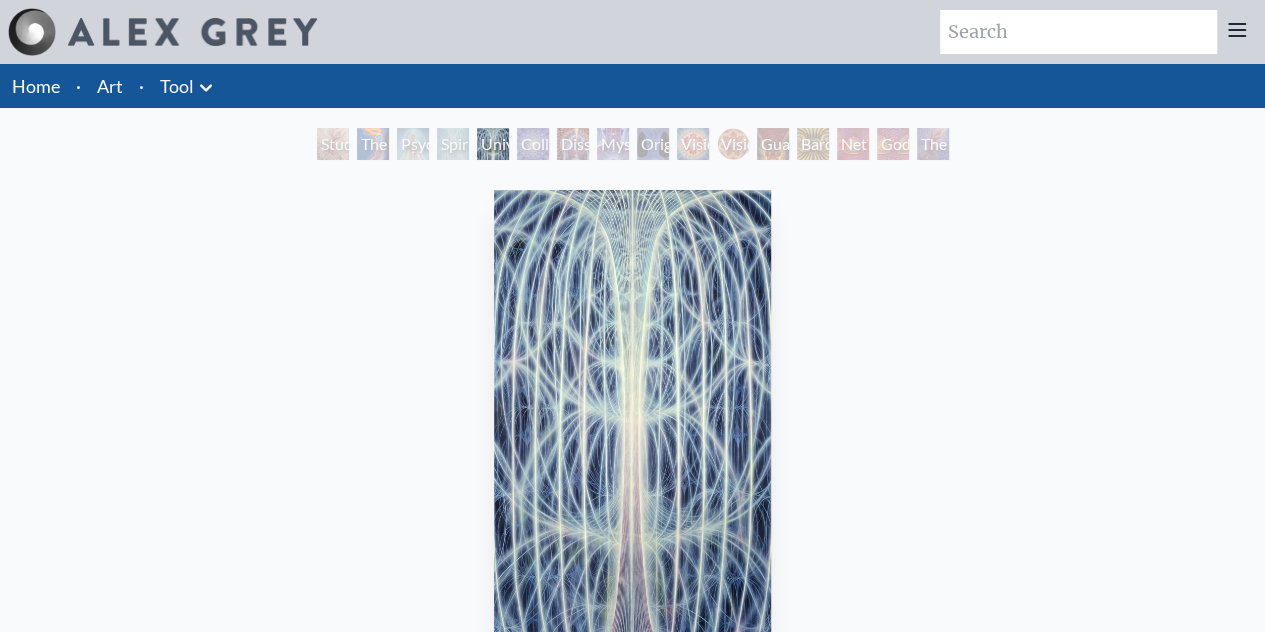 click on "Tool" at bounding box center (177, 86) 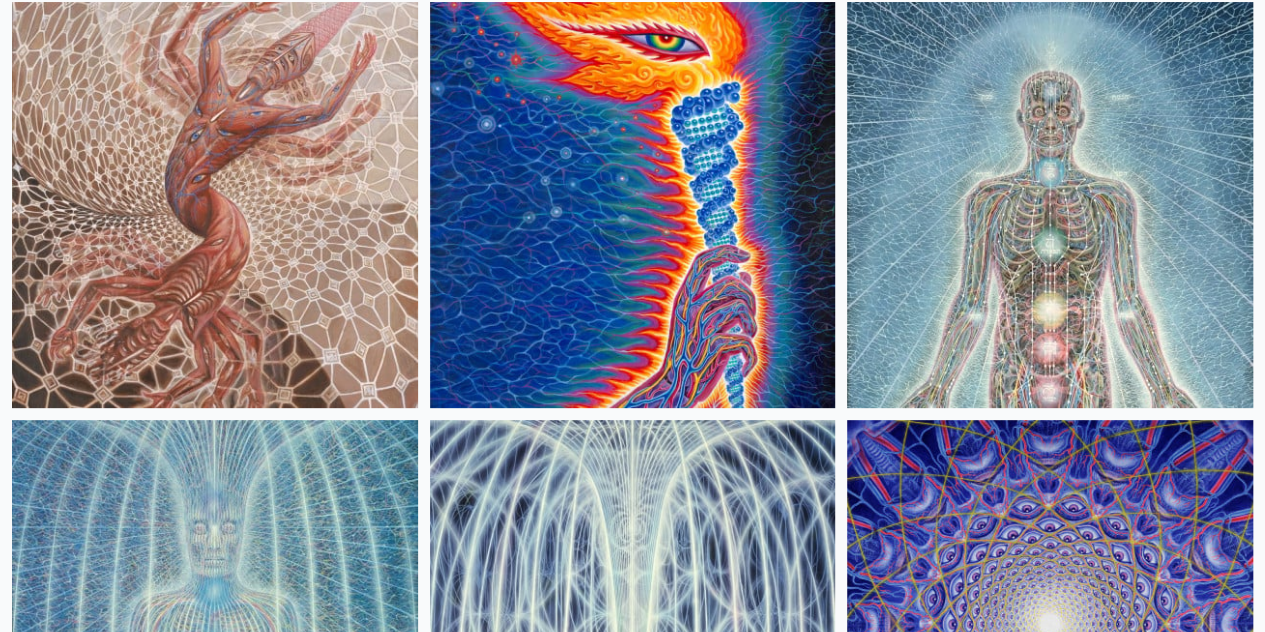 scroll, scrollTop: 0, scrollLeft: 0, axis: both 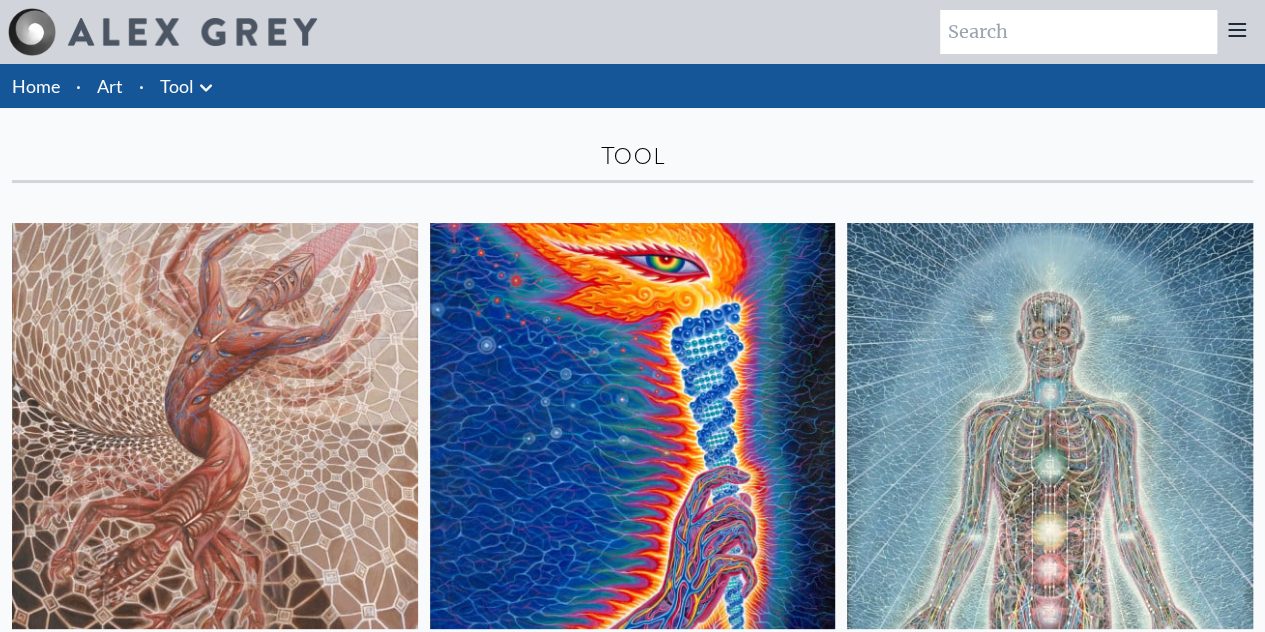 click on "Art" at bounding box center (110, 86) 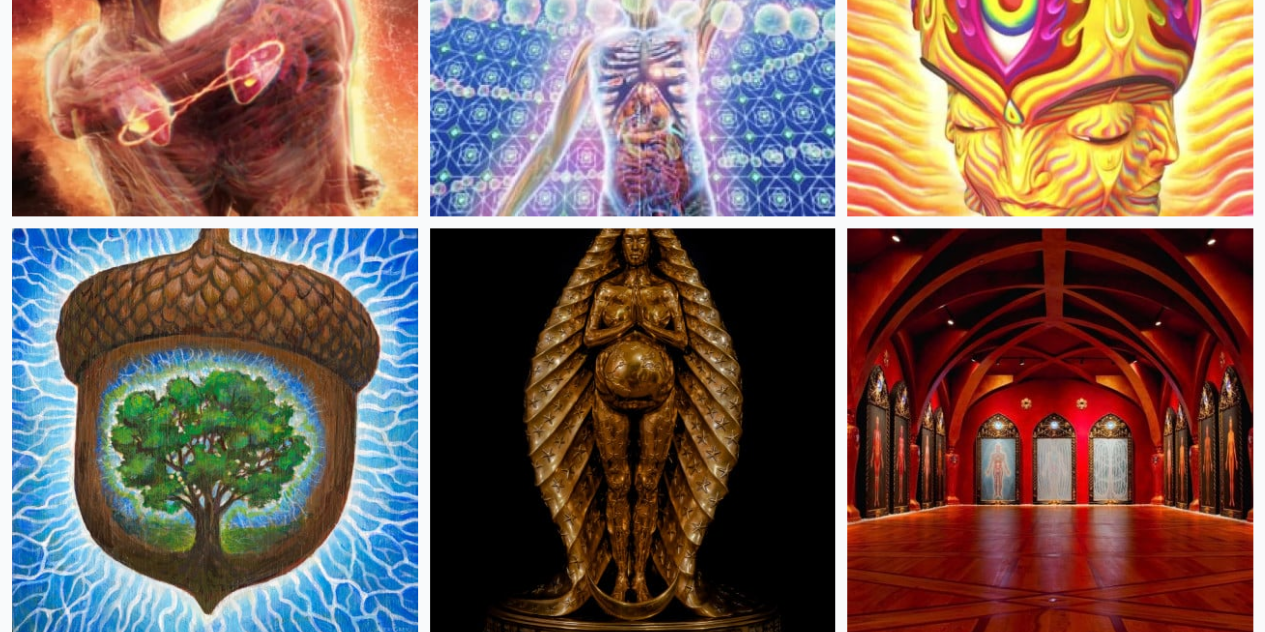 scroll, scrollTop: 1250, scrollLeft: 0, axis: vertical 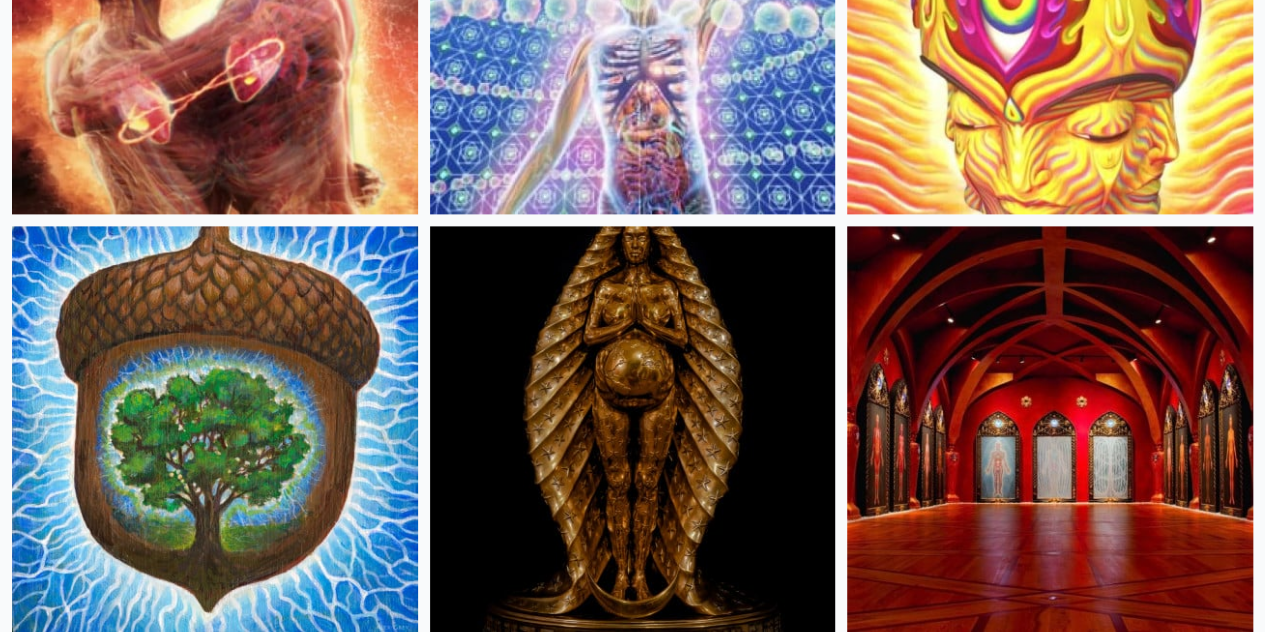 click at bounding box center (633, 1264) 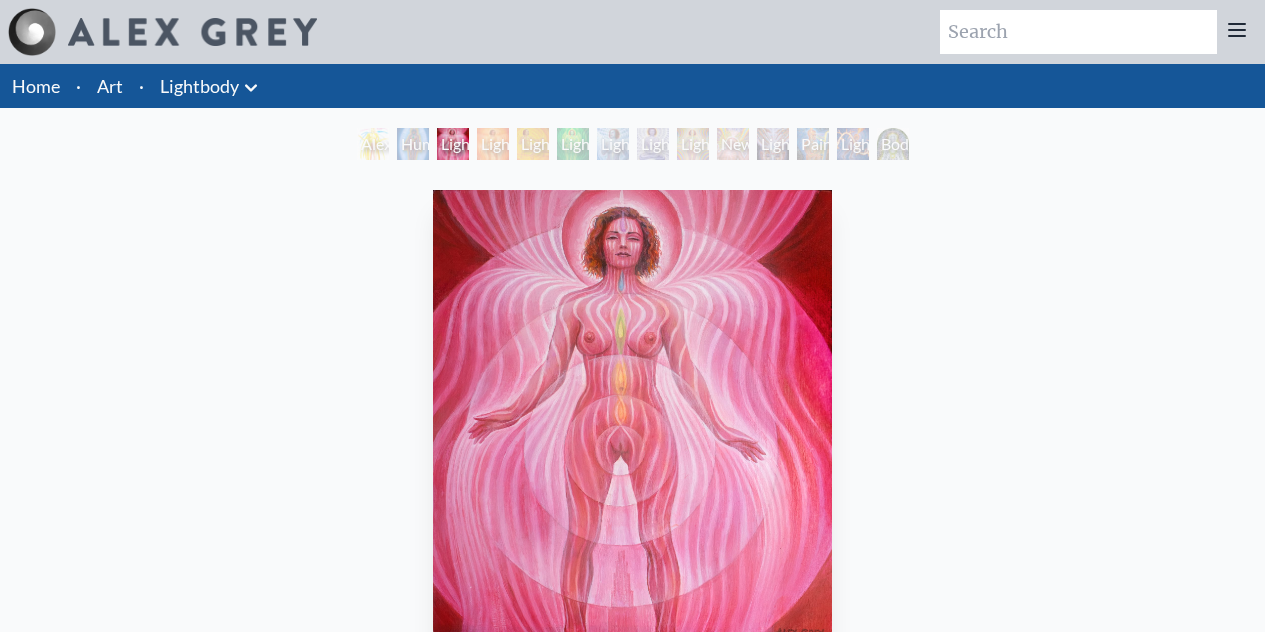 scroll, scrollTop: 76, scrollLeft: 0, axis: vertical 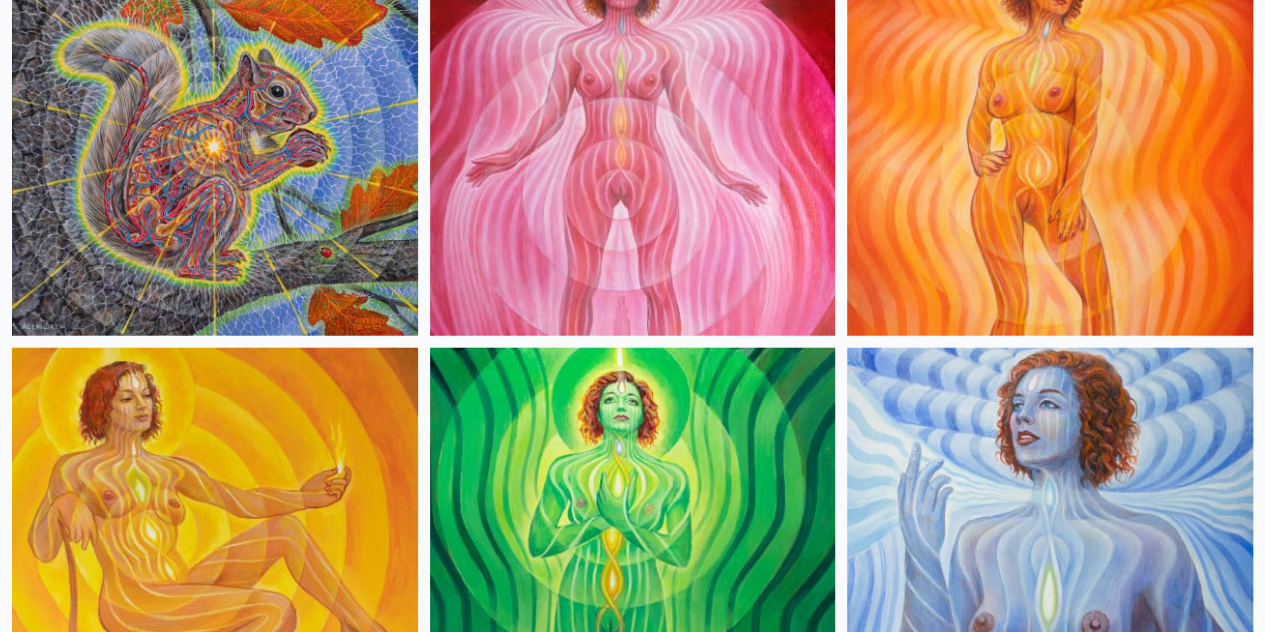 click at bounding box center [633, 1804] 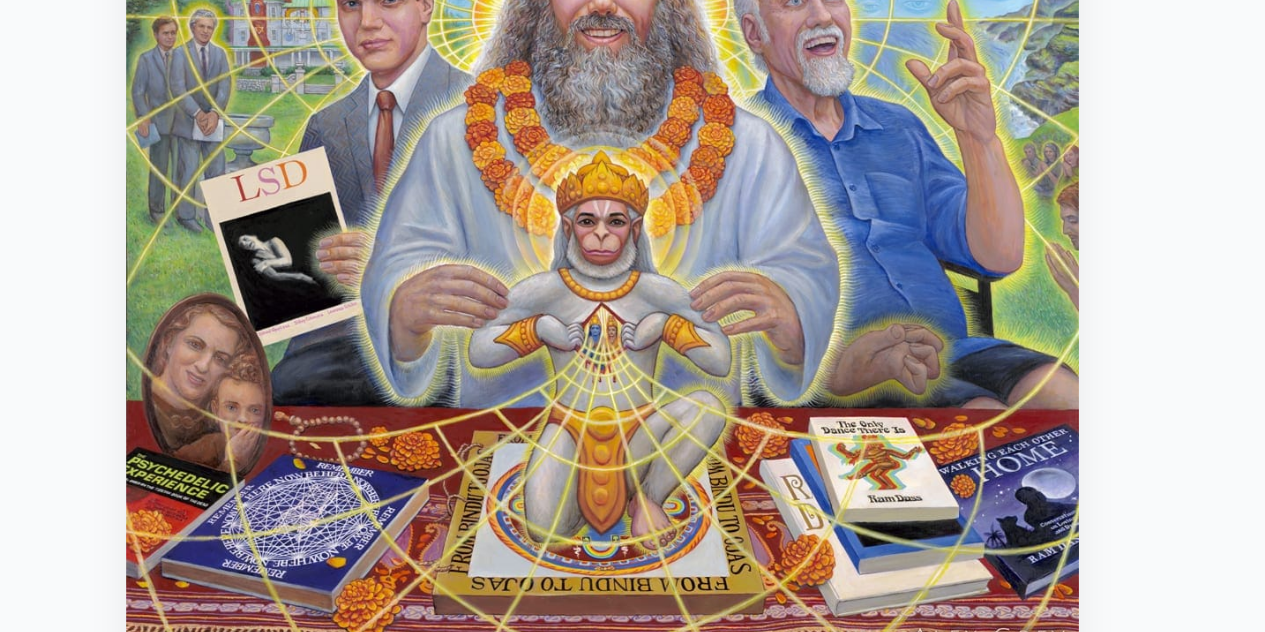 scroll, scrollTop: 135, scrollLeft: 0, axis: vertical 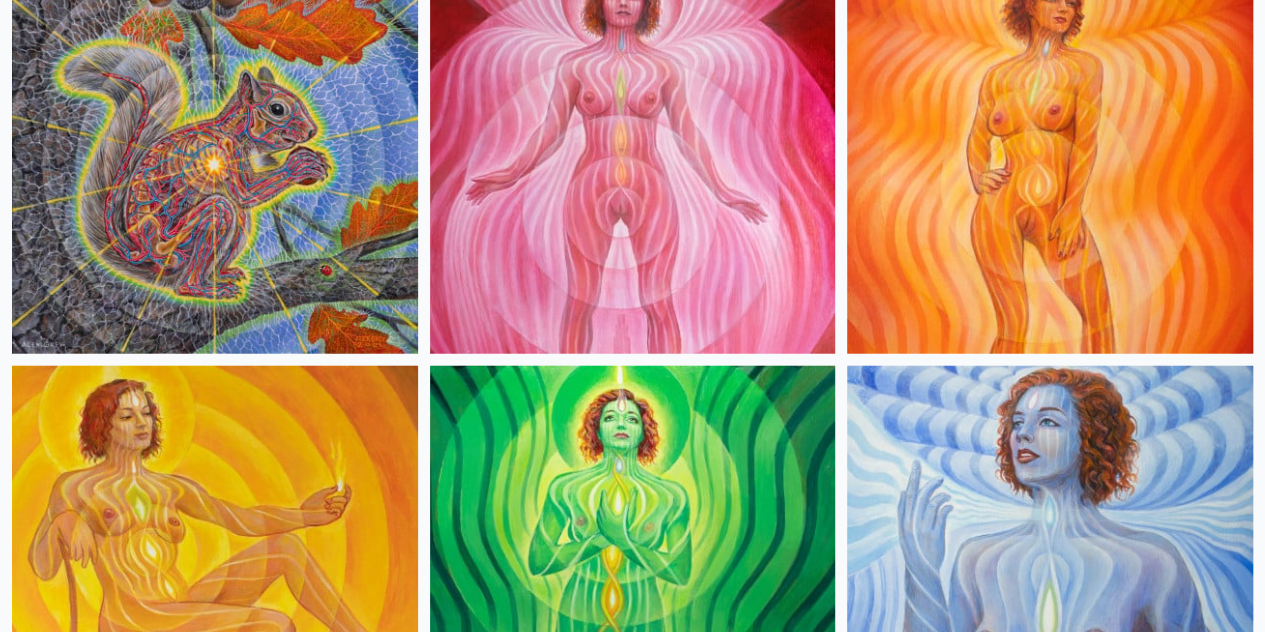 click at bounding box center (633, 2240) 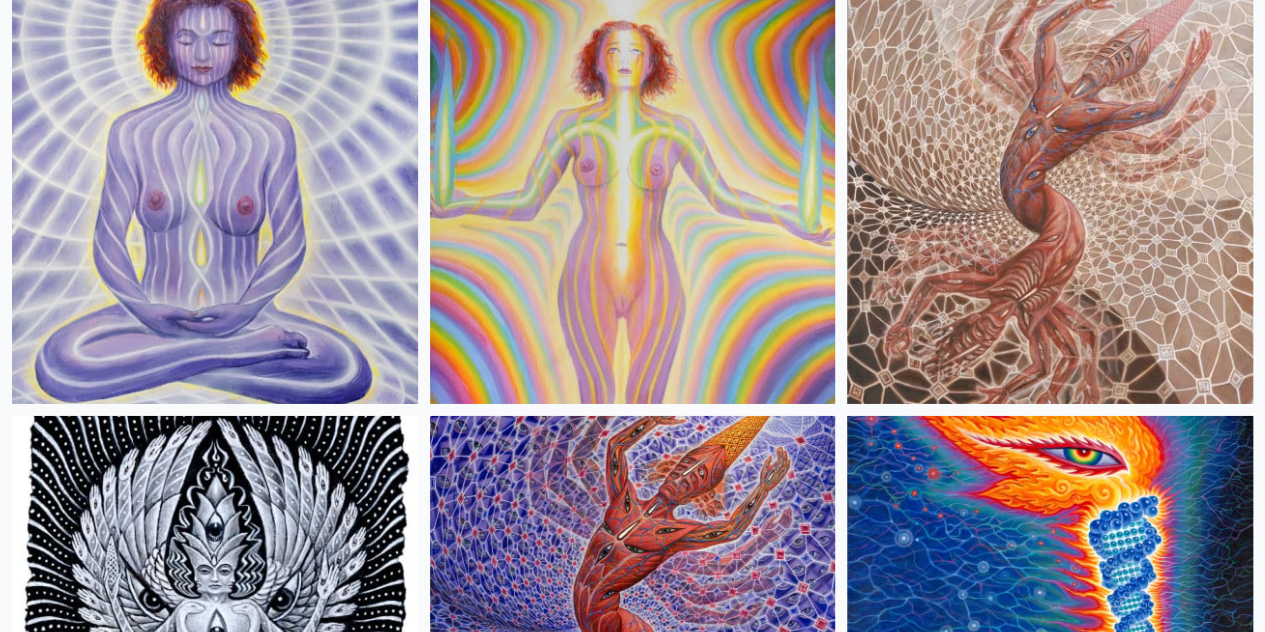 scroll, scrollTop: 3189, scrollLeft: 0, axis: vertical 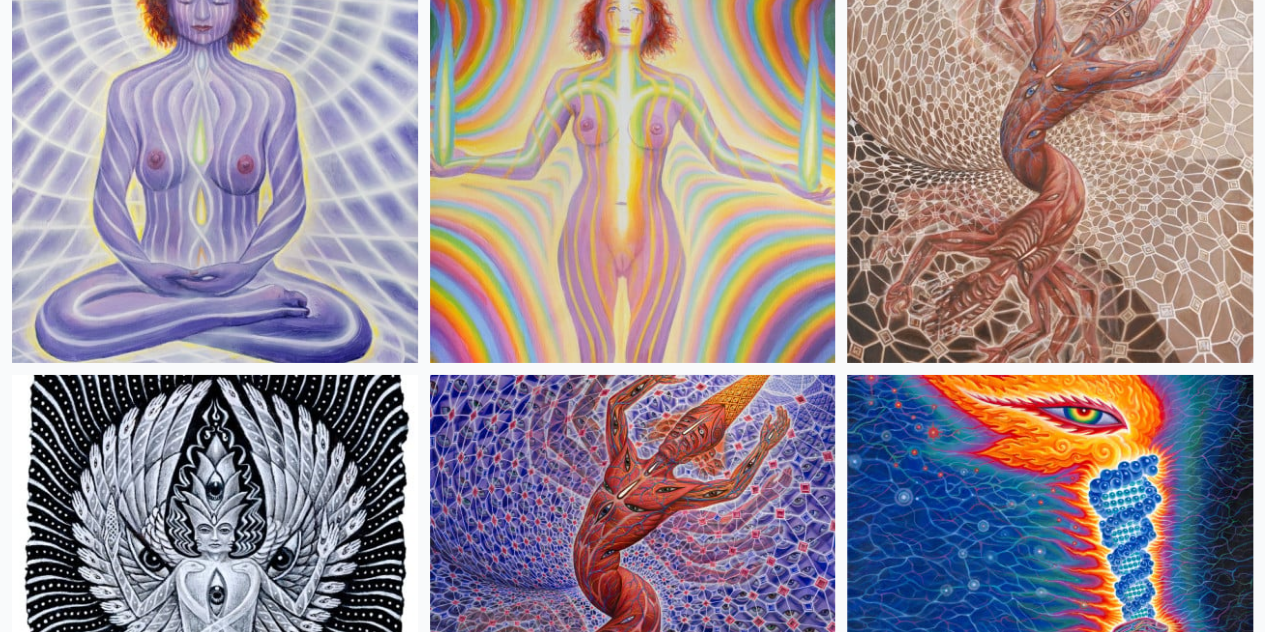 click at bounding box center [215, 3084] 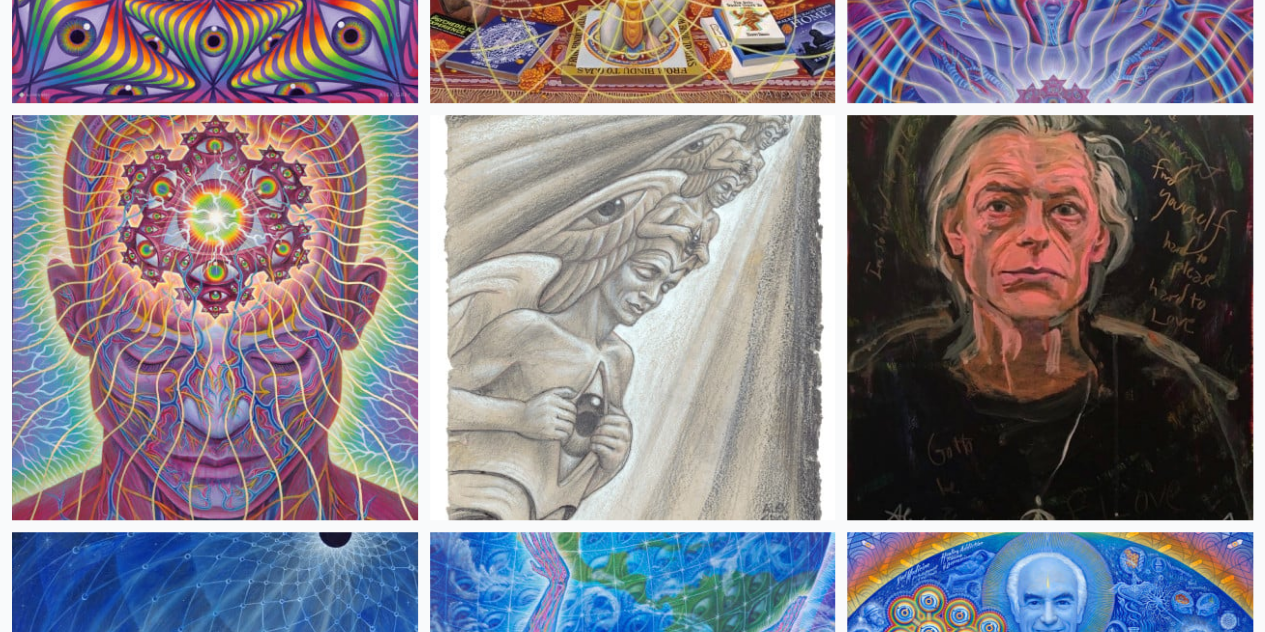 scroll, scrollTop: 4286, scrollLeft: 0, axis: vertical 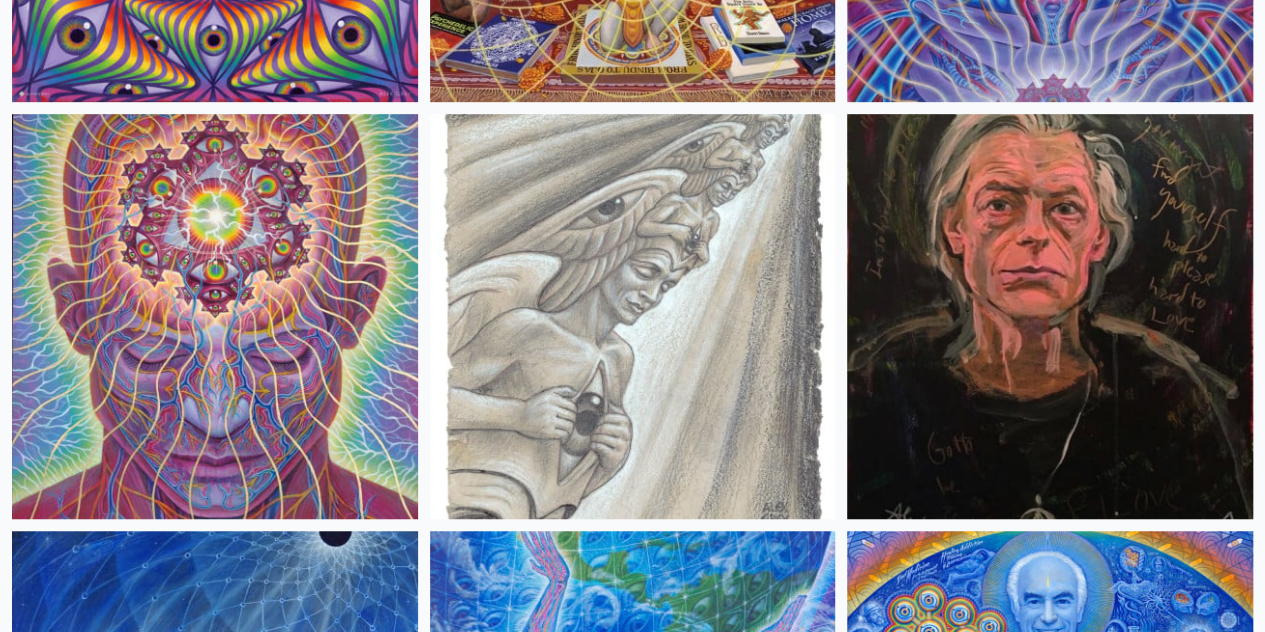 click at bounding box center [633, 3658] 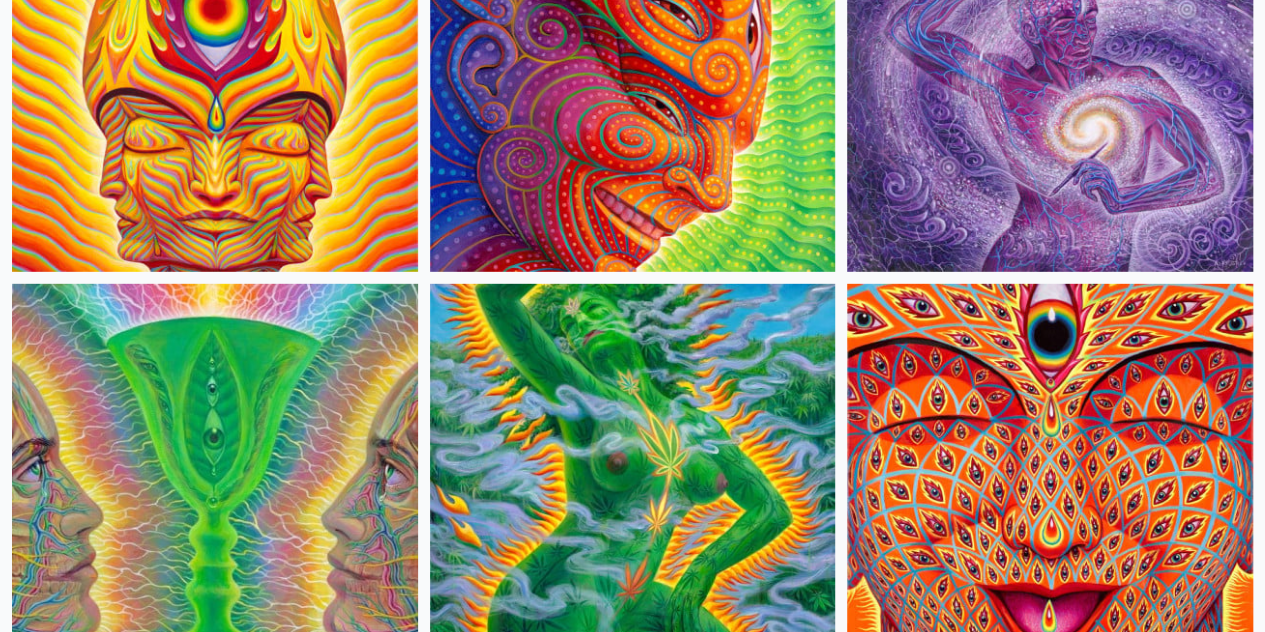 scroll, scrollTop: 6632, scrollLeft: 0, axis: vertical 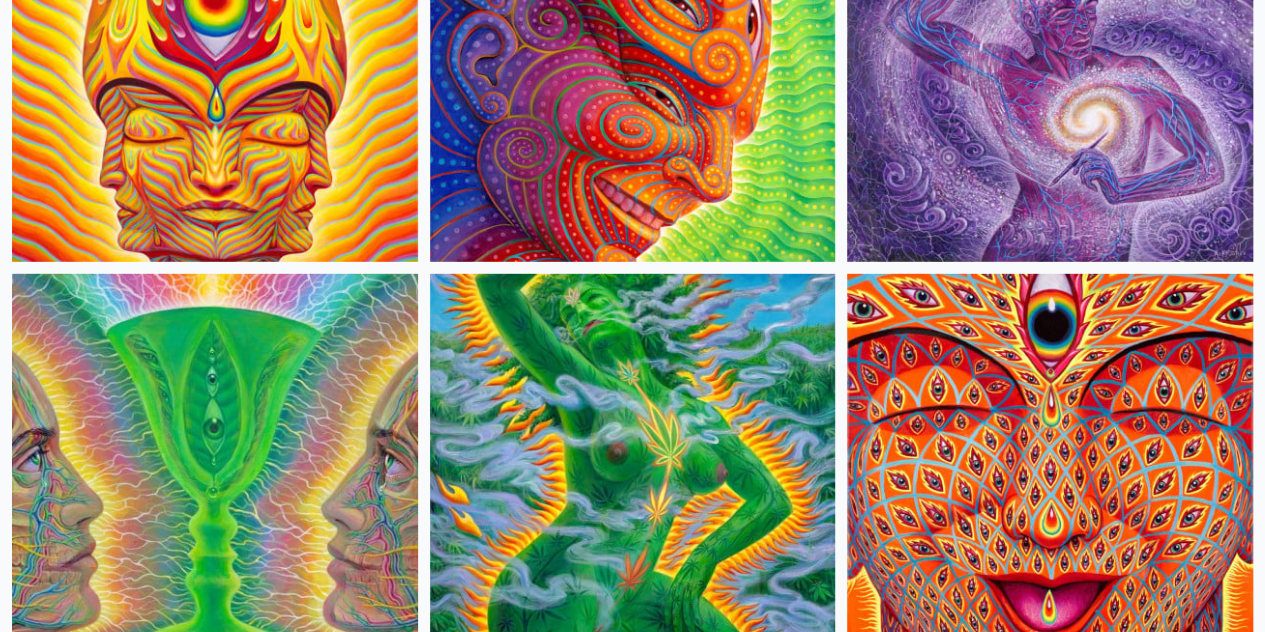 click at bounding box center [1050, 5489] 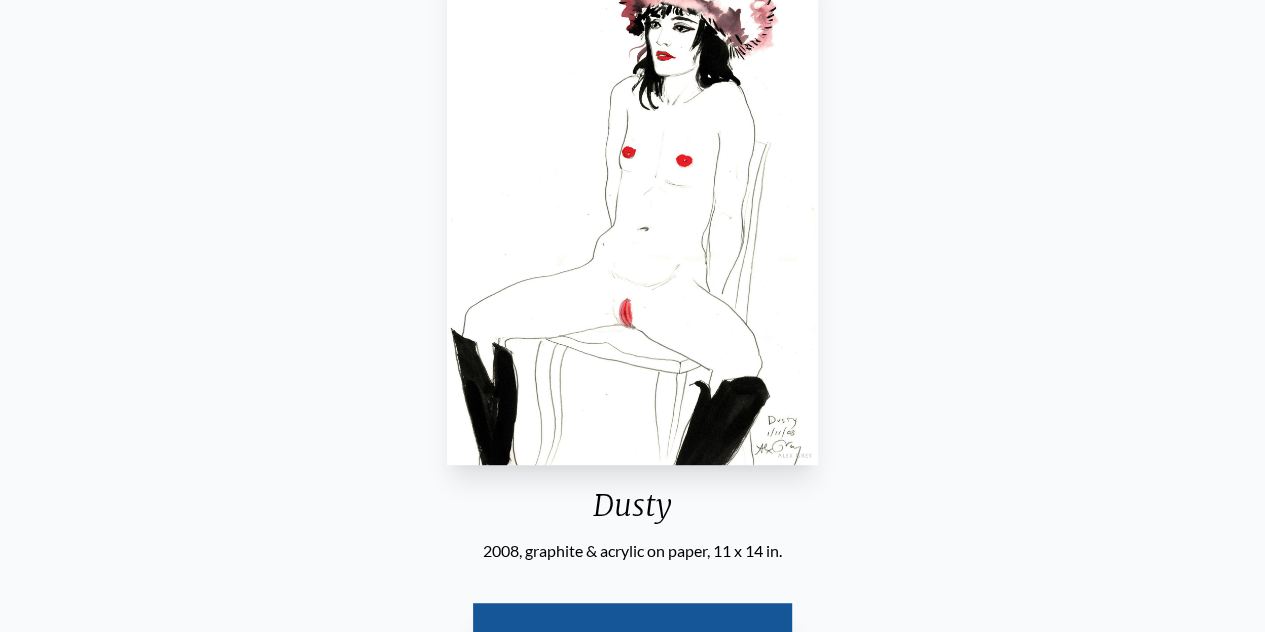 scroll, scrollTop: 306, scrollLeft: 0, axis: vertical 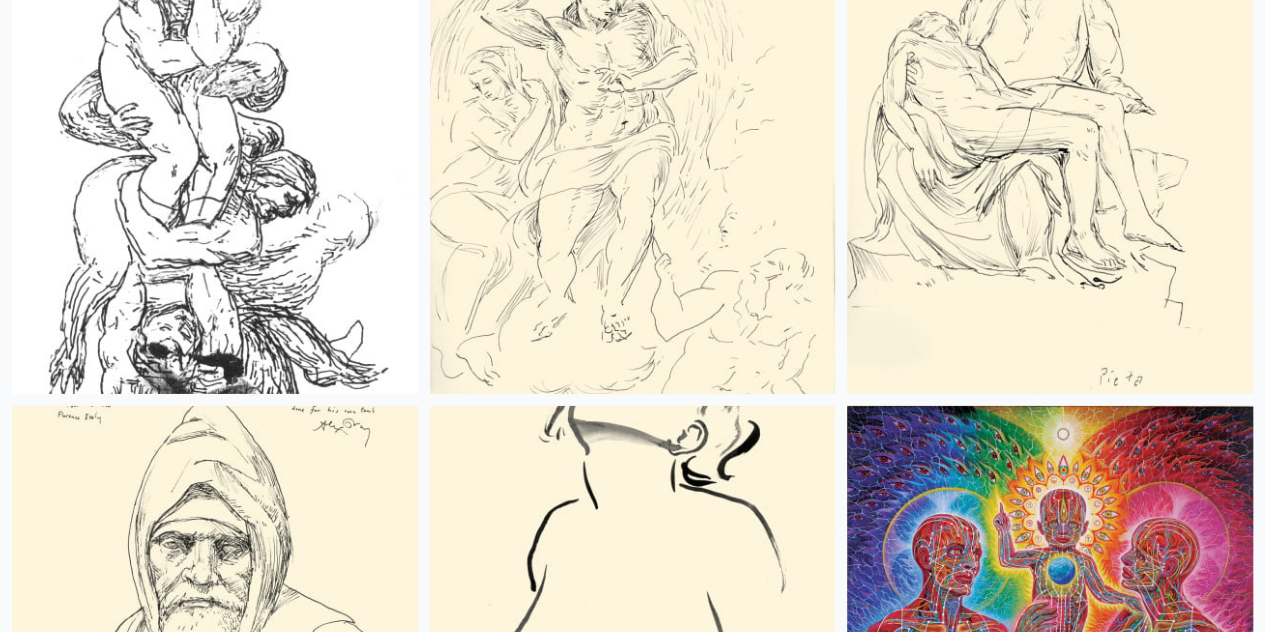 click at bounding box center [1050, 11468] 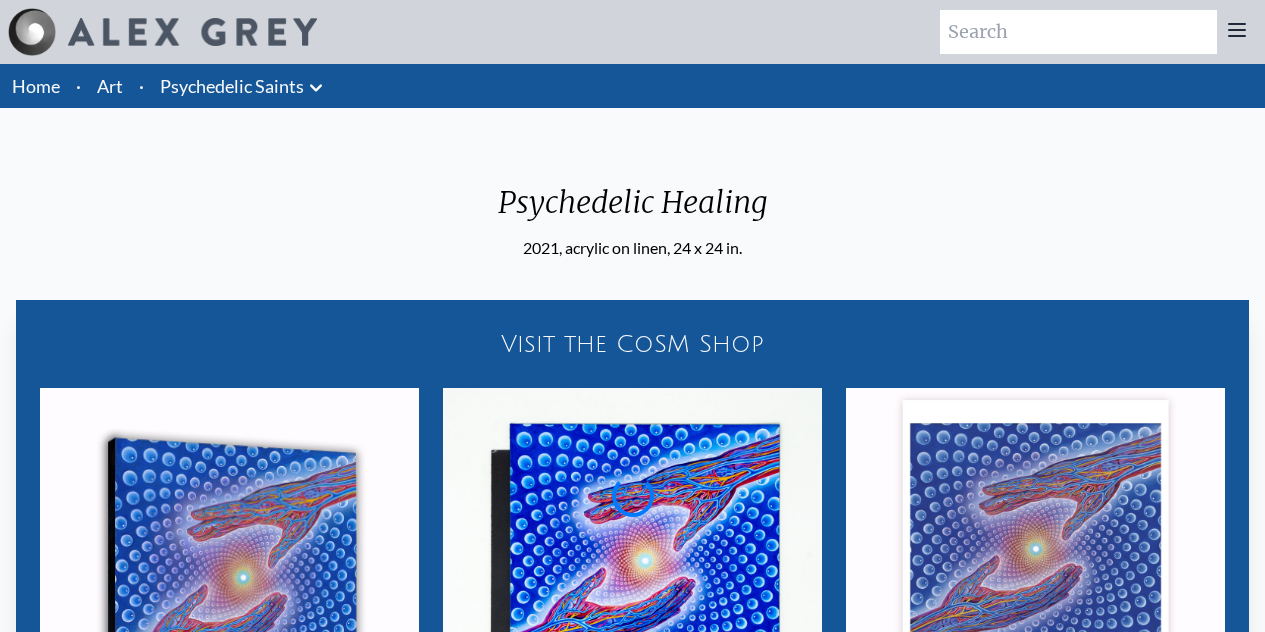 scroll, scrollTop: 0, scrollLeft: 0, axis: both 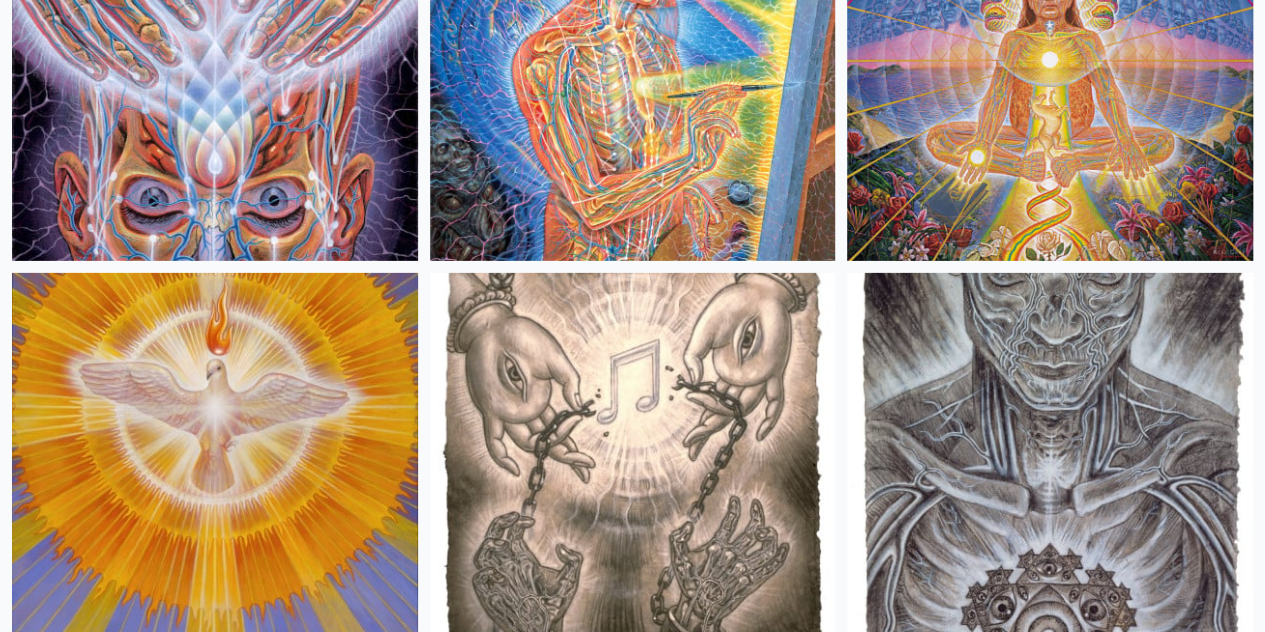 click at bounding box center [633, 20106] 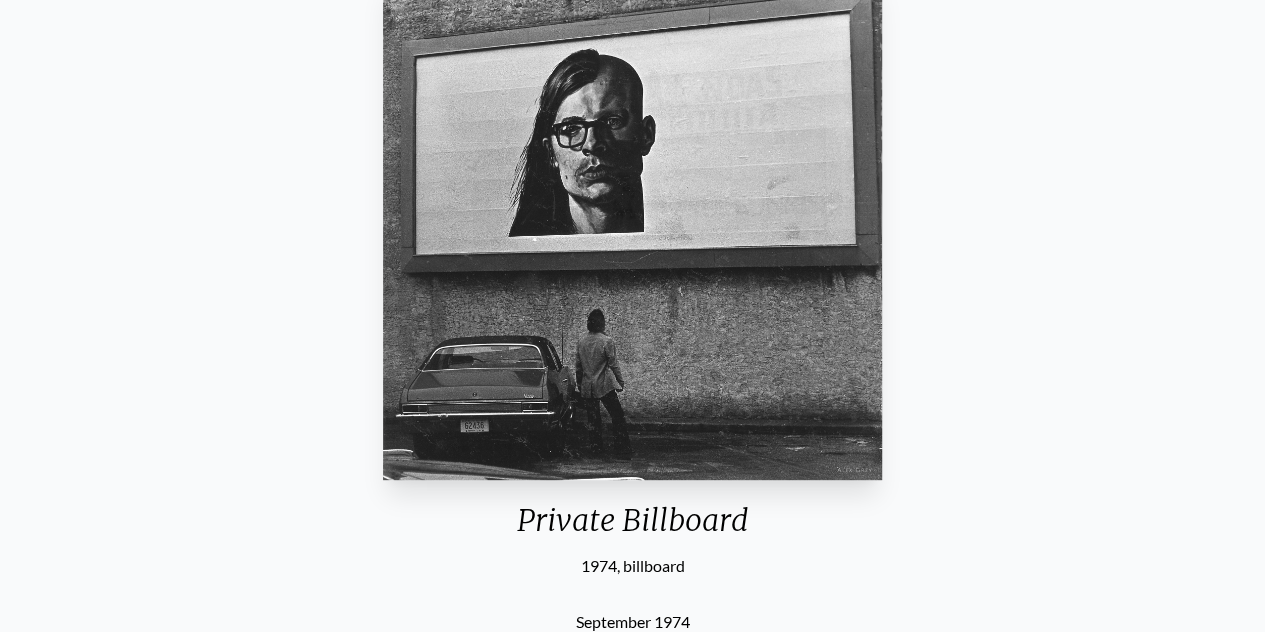 scroll, scrollTop: 215, scrollLeft: 0, axis: vertical 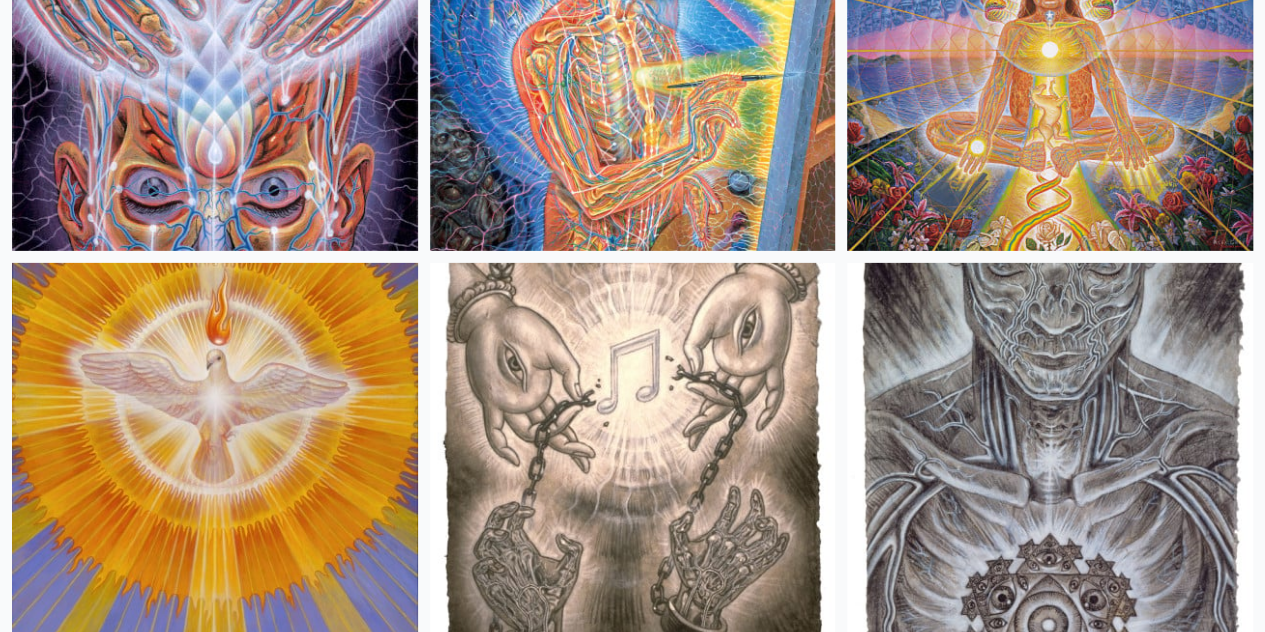 click at bounding box center (1050, 20096) 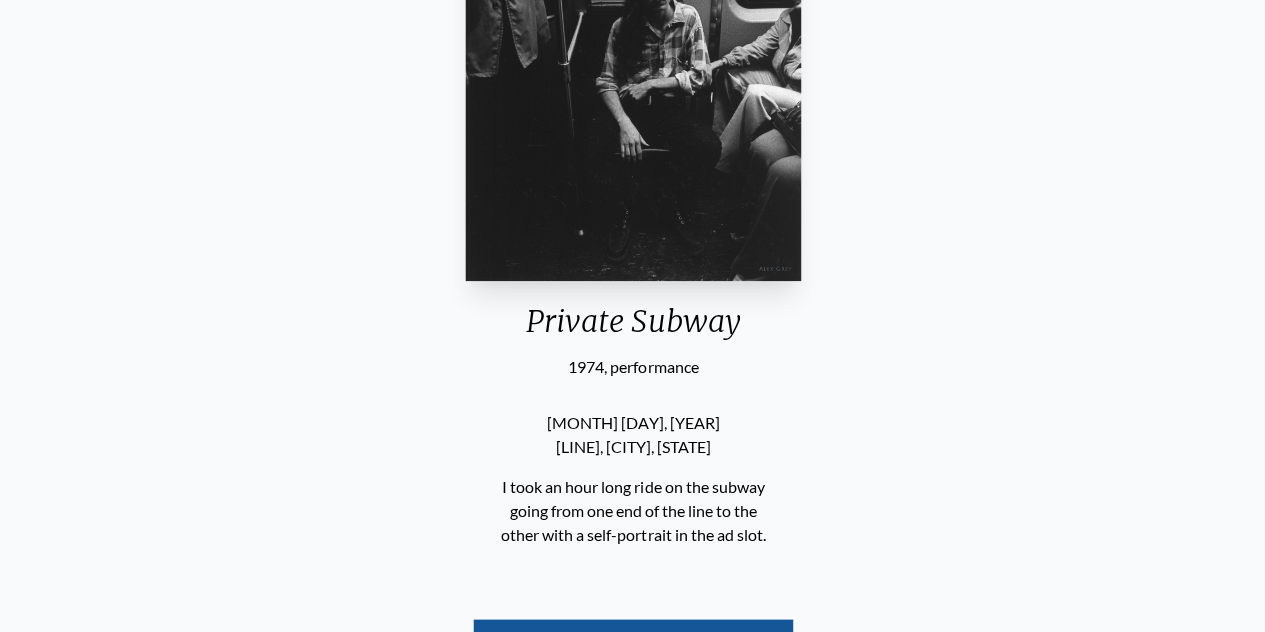 scroll, scrollTop: 415, scrollLeft: 0, axis: vertical 